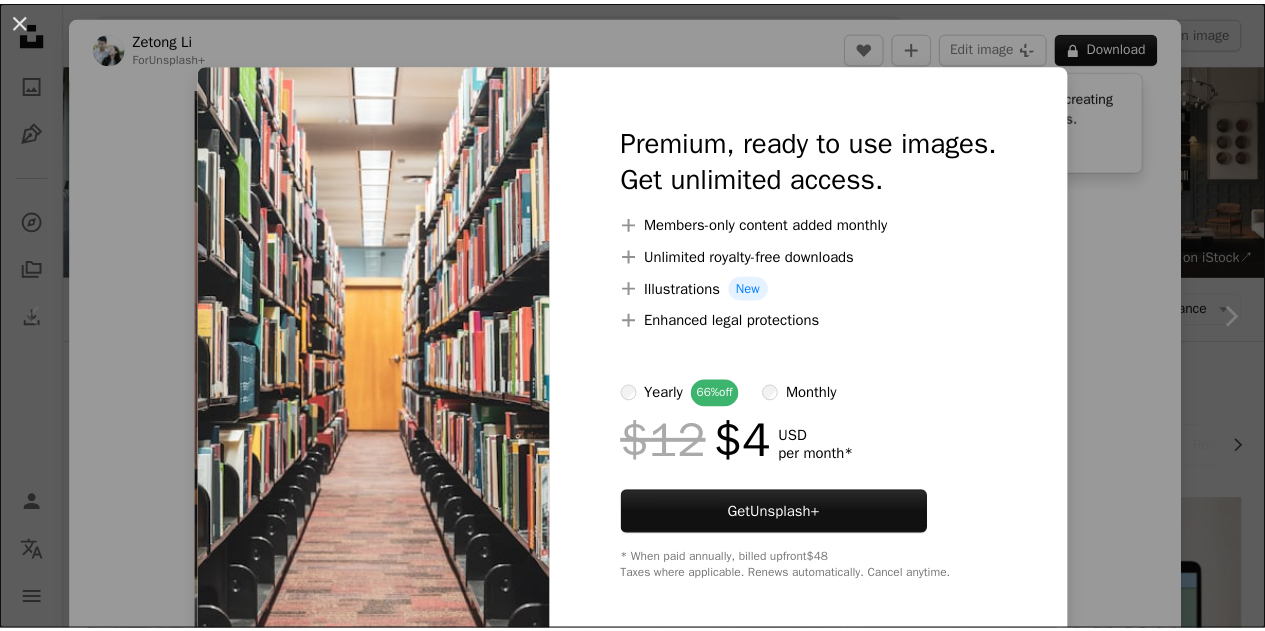scroll, scrollTop: 300, scrollLeft: 0, axis: vertical 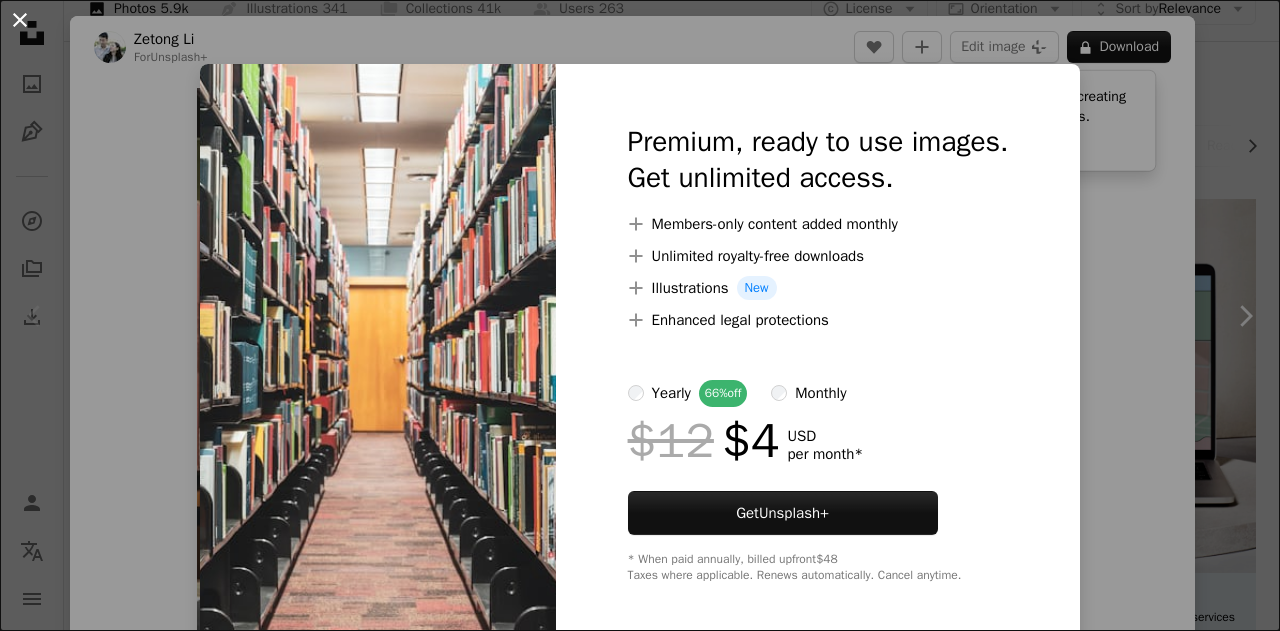 click on "An X shape" at bounding box center [20, 20] 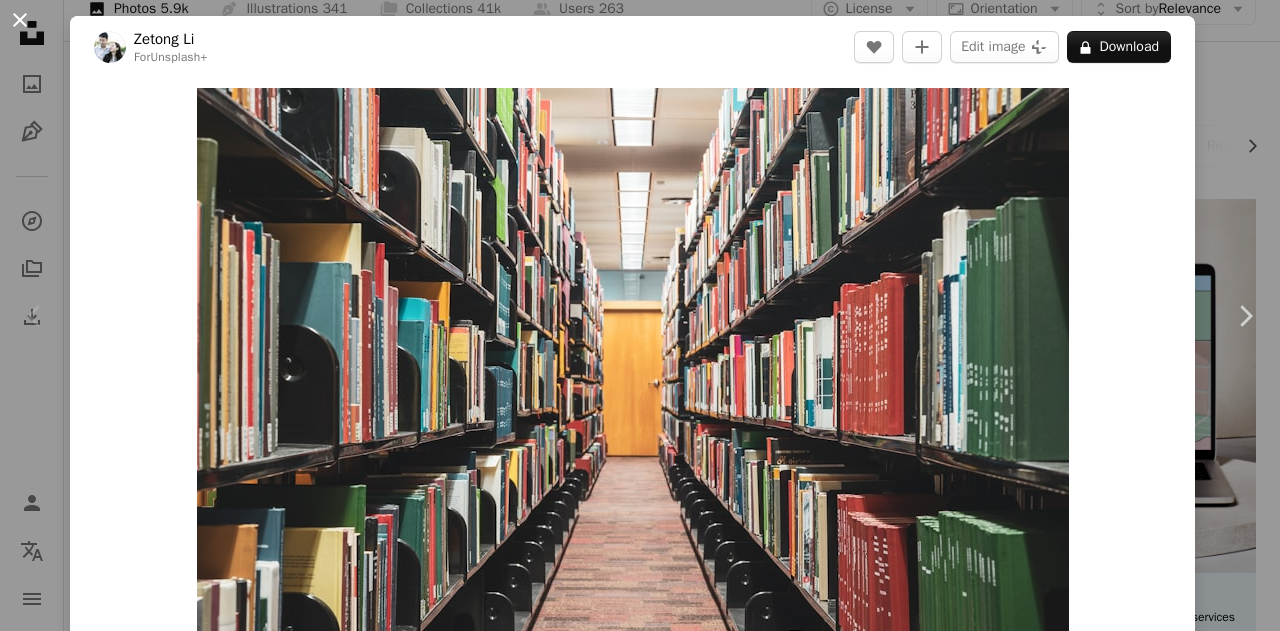 click on "An X shape" at bounding box center [20, 20] 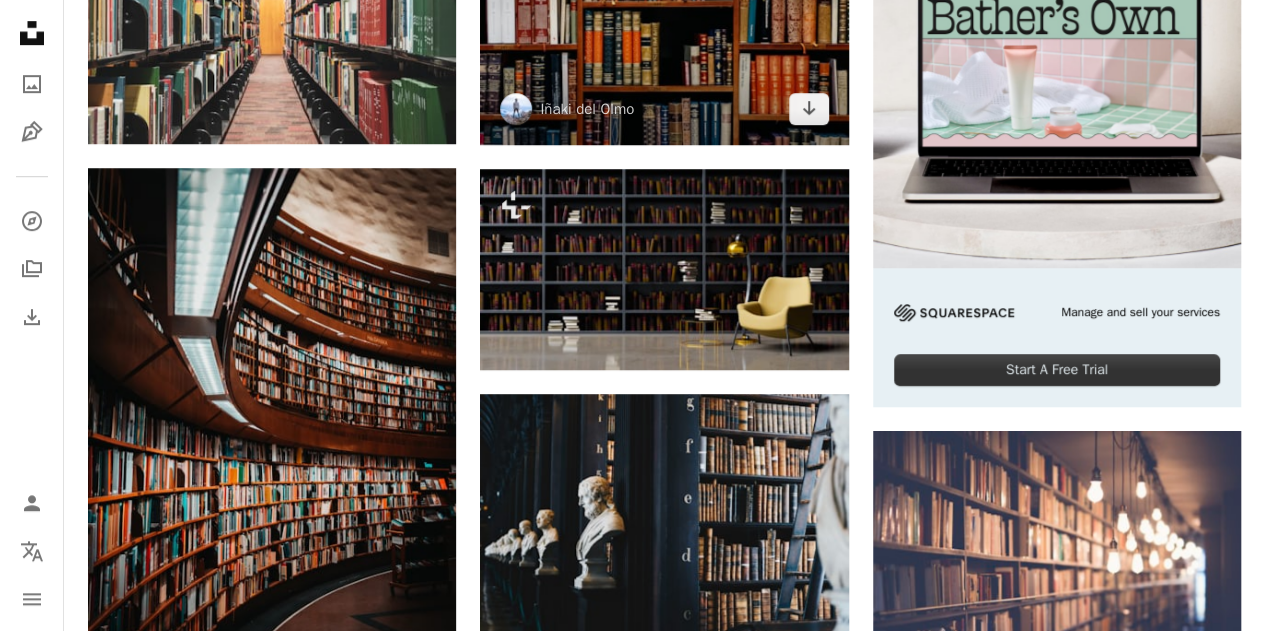 scroll, scrollTop: 700, scrollLeft: 0, axis: vertical 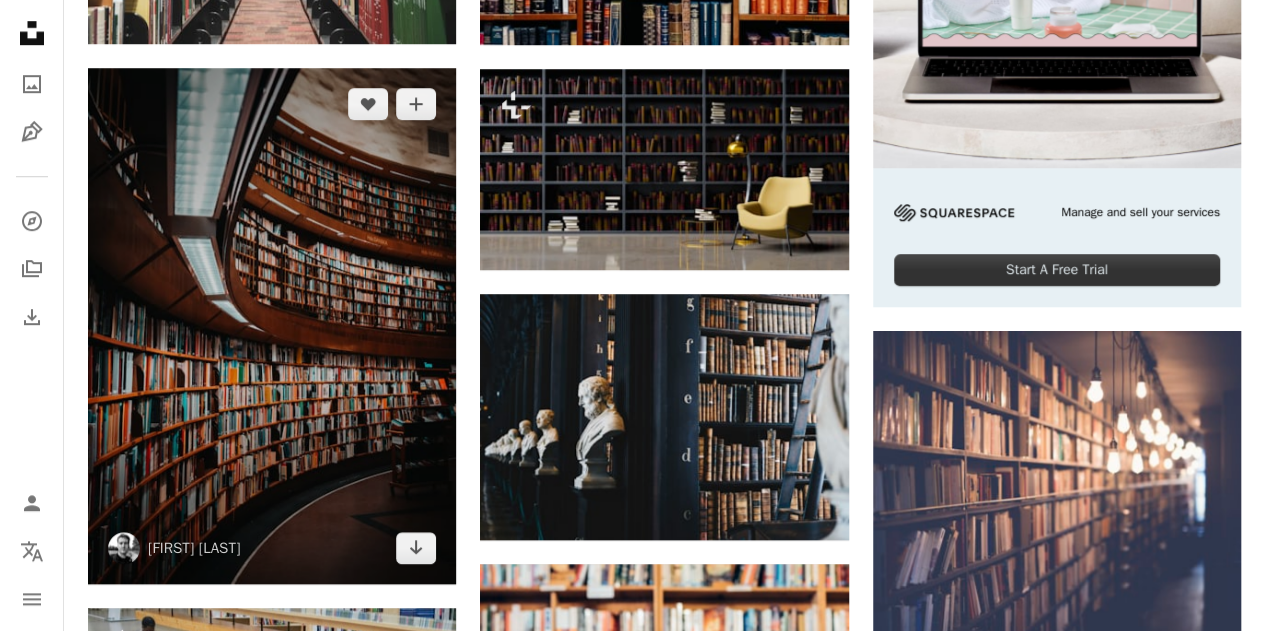 click at bounding box center (272, 326) 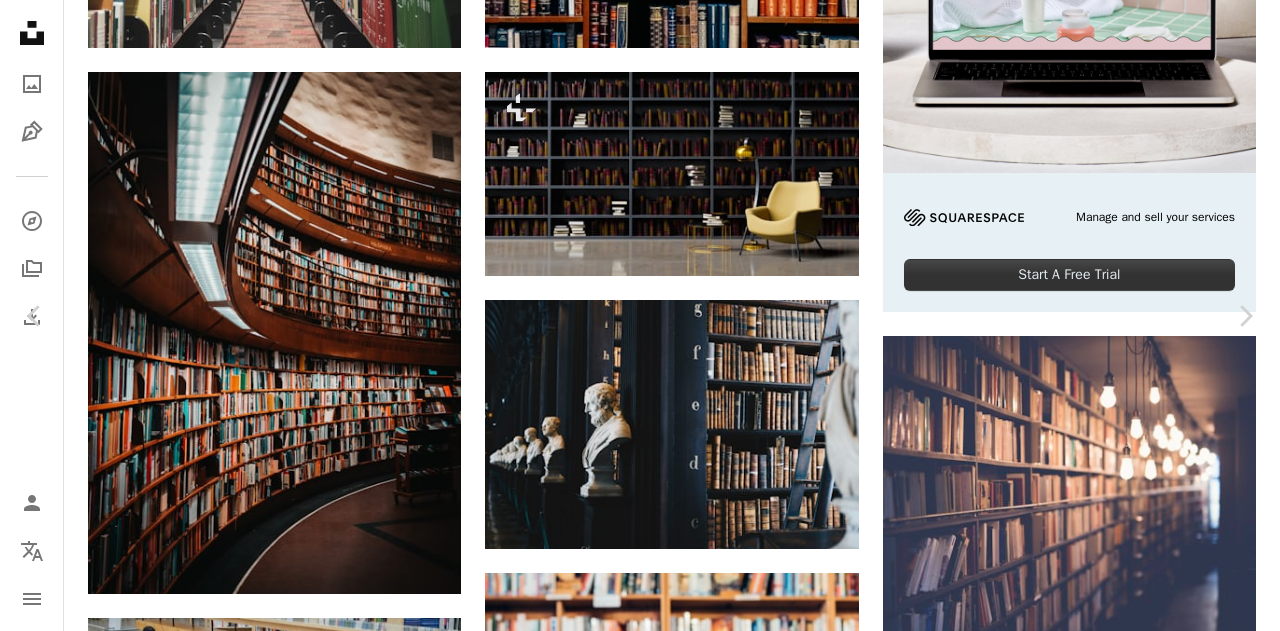 click on "Download free" at bounding box center (1081, 3714) 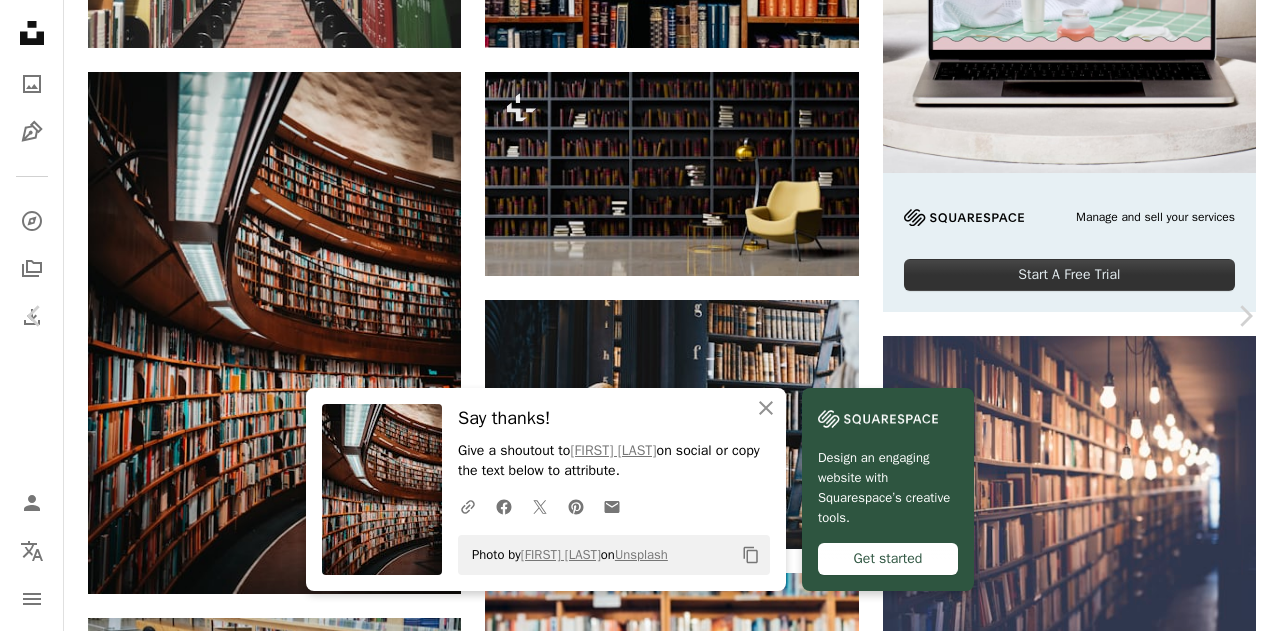 click on "An X shape" at bounding box center [20, 20] 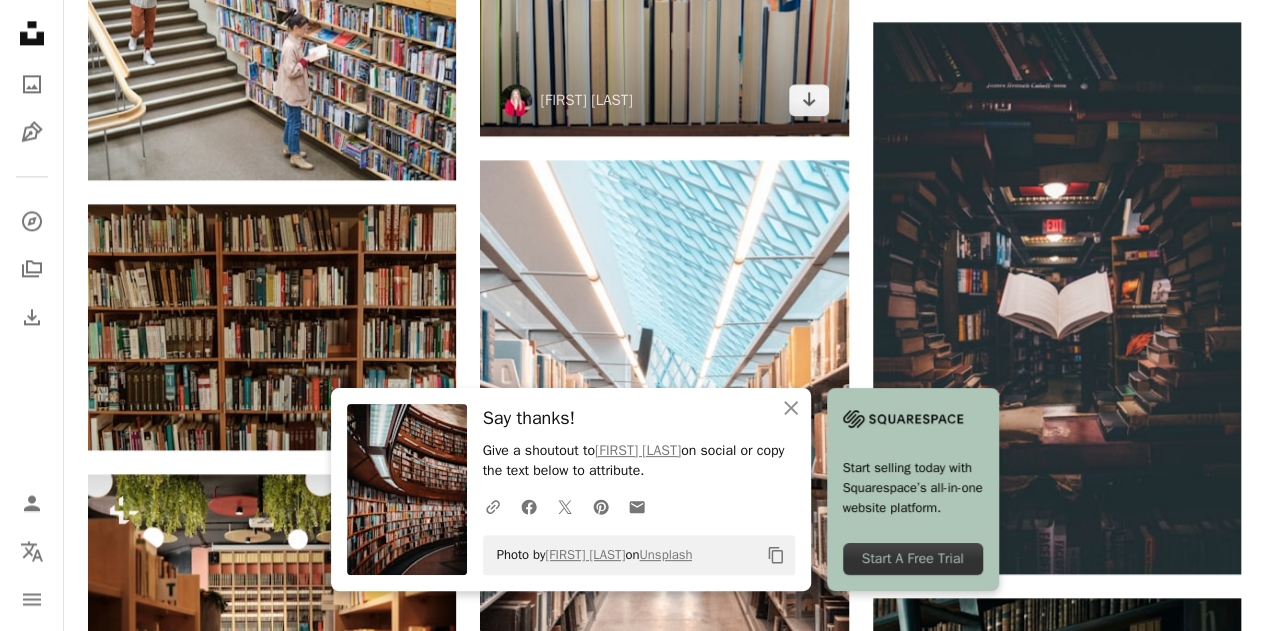 scroll, scrollTop: 1300, scrollLeft: 0, axis: vertical 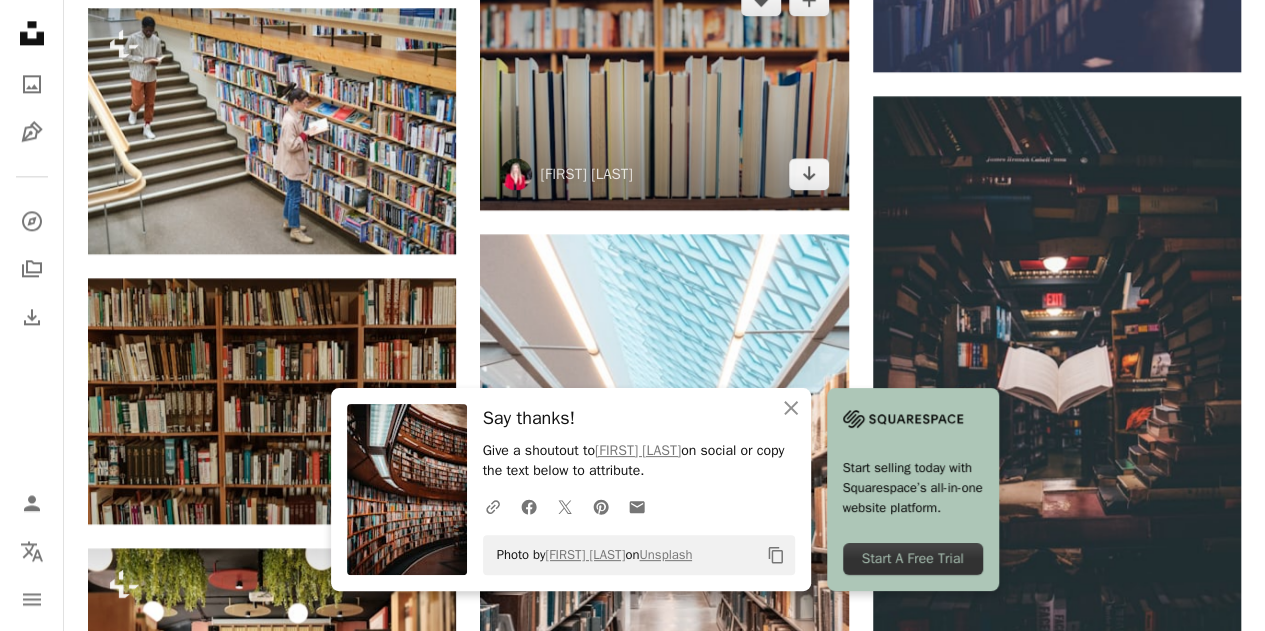 click at bounding box center (664, 87) 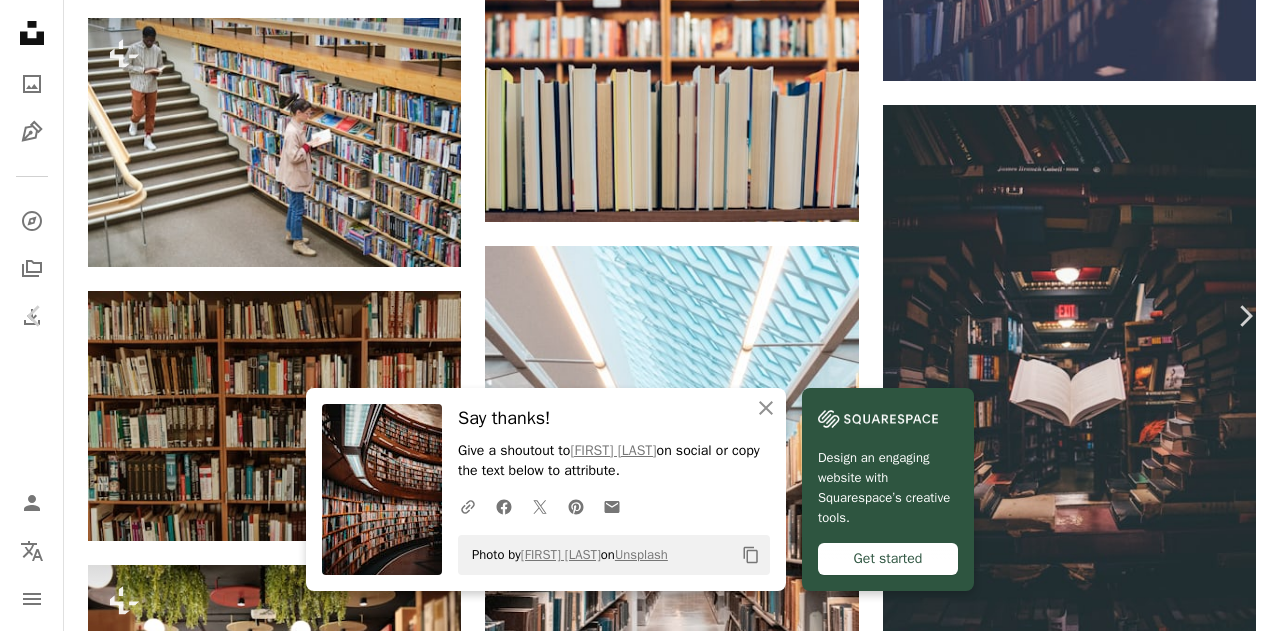 click on "Download free" at bounding box center (1081, 3114) 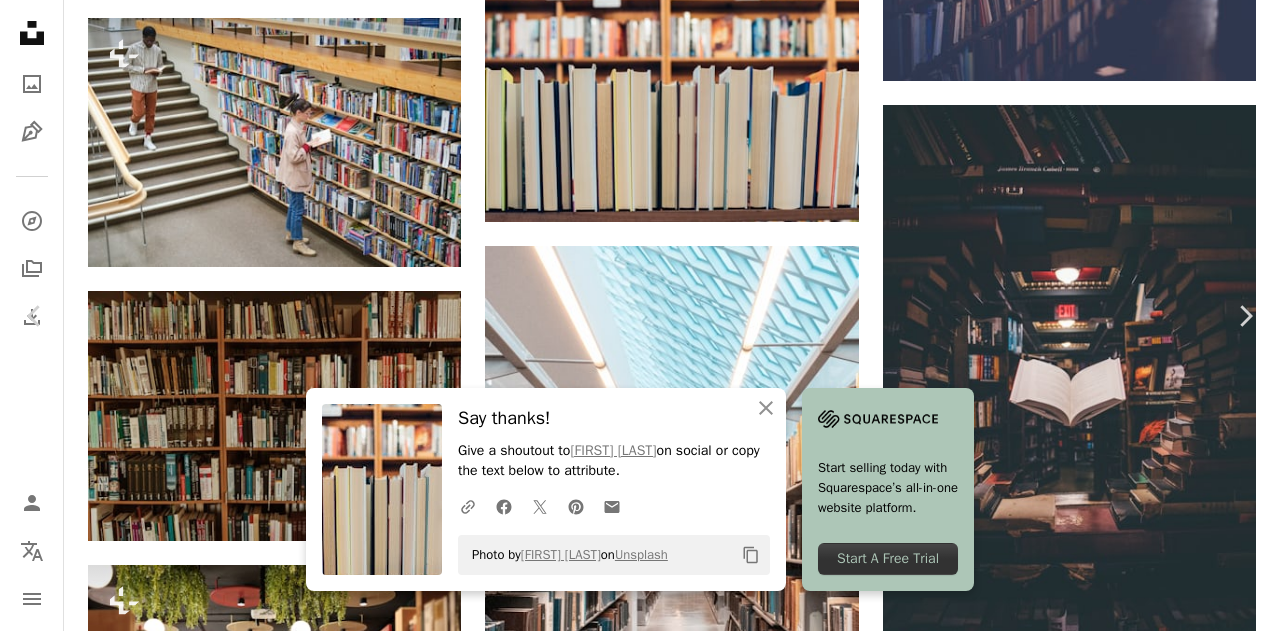 click on "An X shape" at bounding box center [20, 20] 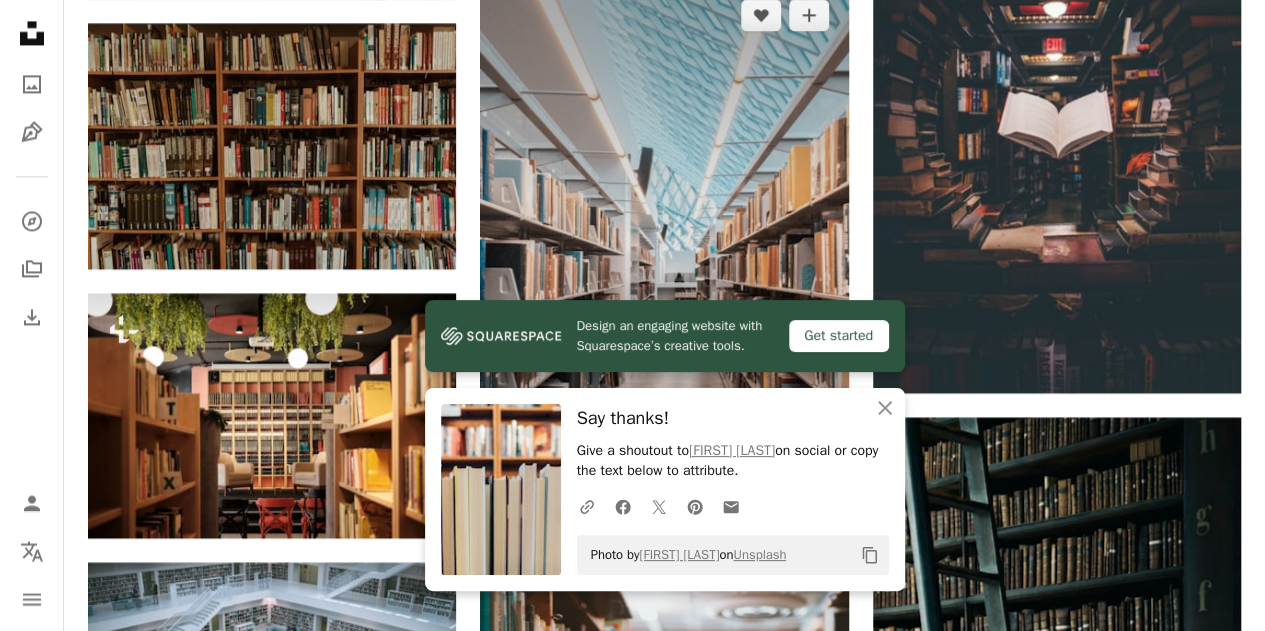 scroll, scrollTop: 1500, scrollLeft: 0, axis: vertical 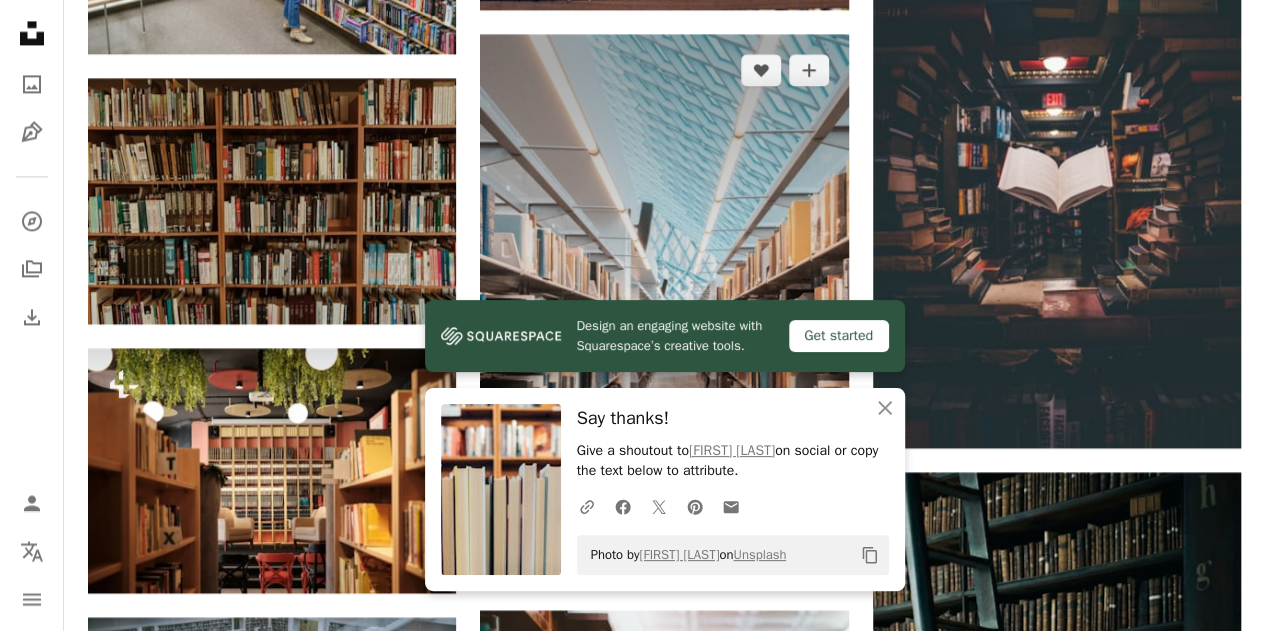 click at bounding box center (664, 310) 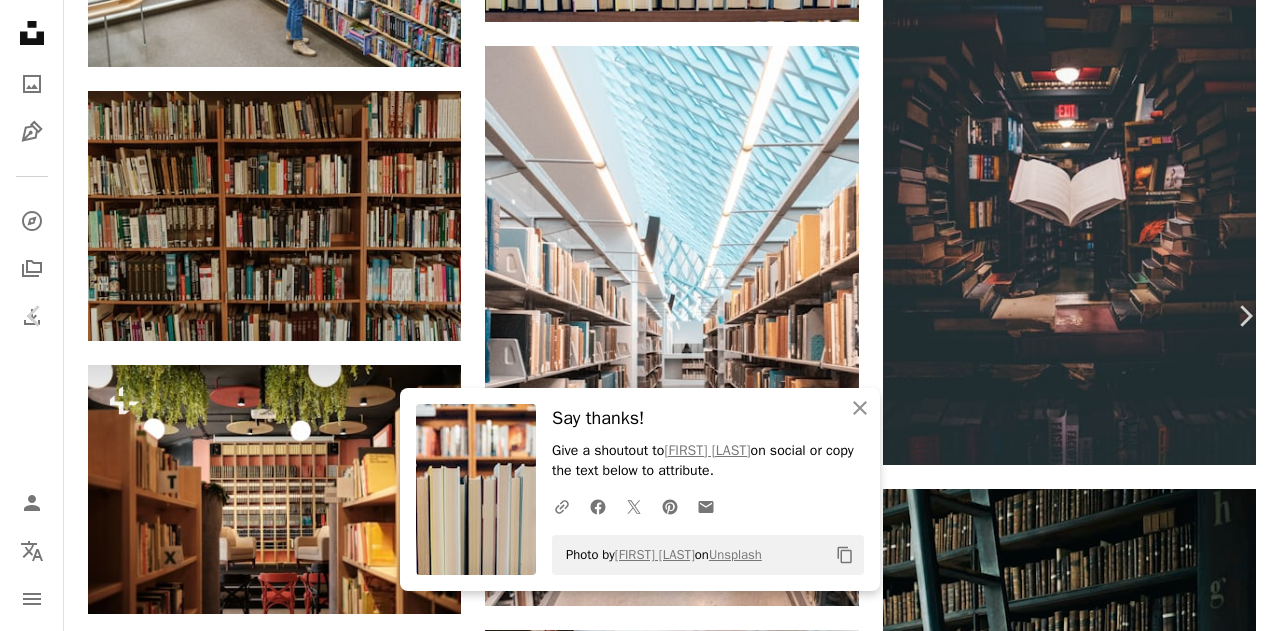 click on "Download free" at bounding box center [1081, 2914] 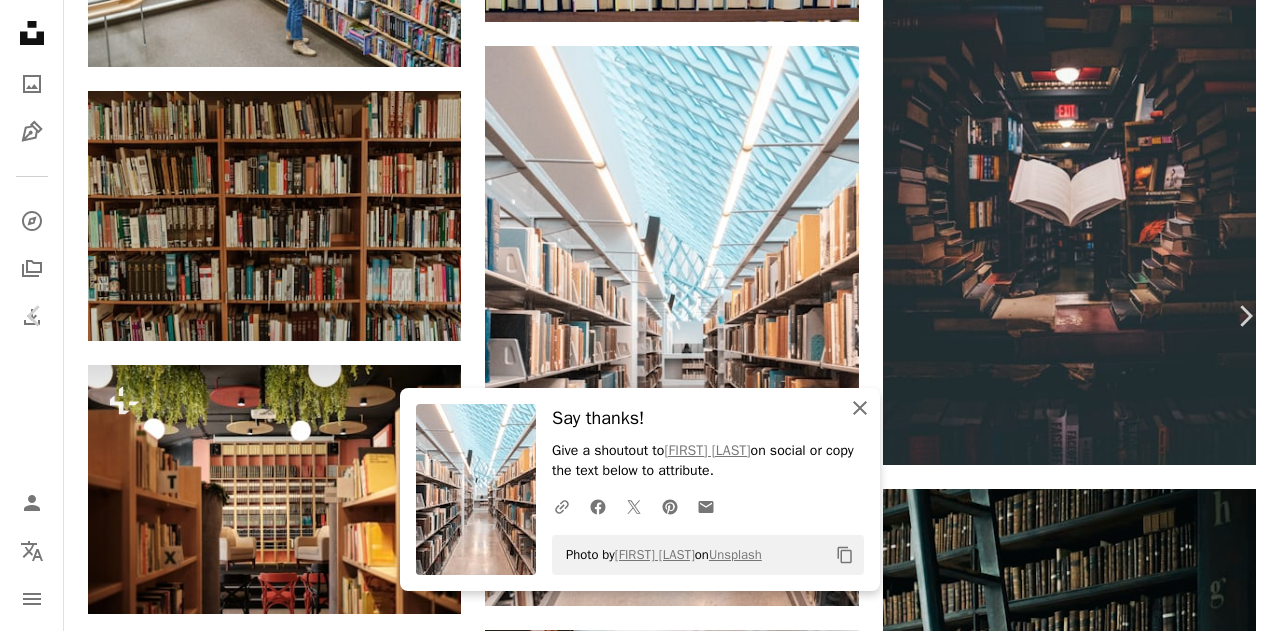 click 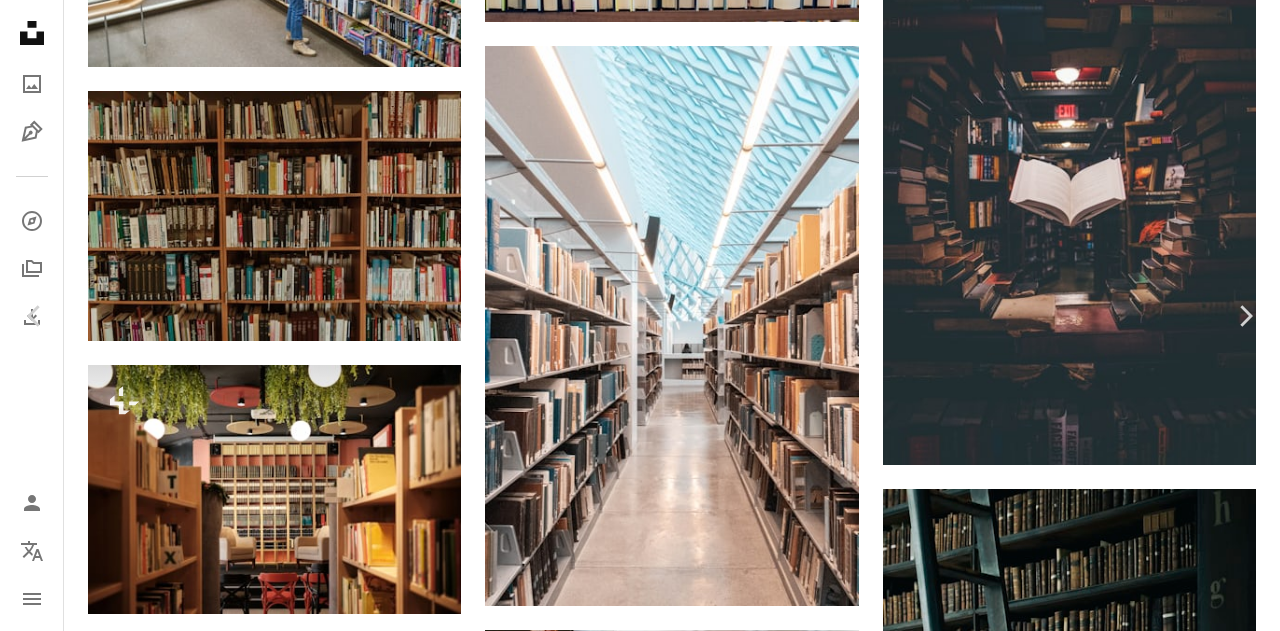 click on "An X shape" at bounding box center (20, 20) 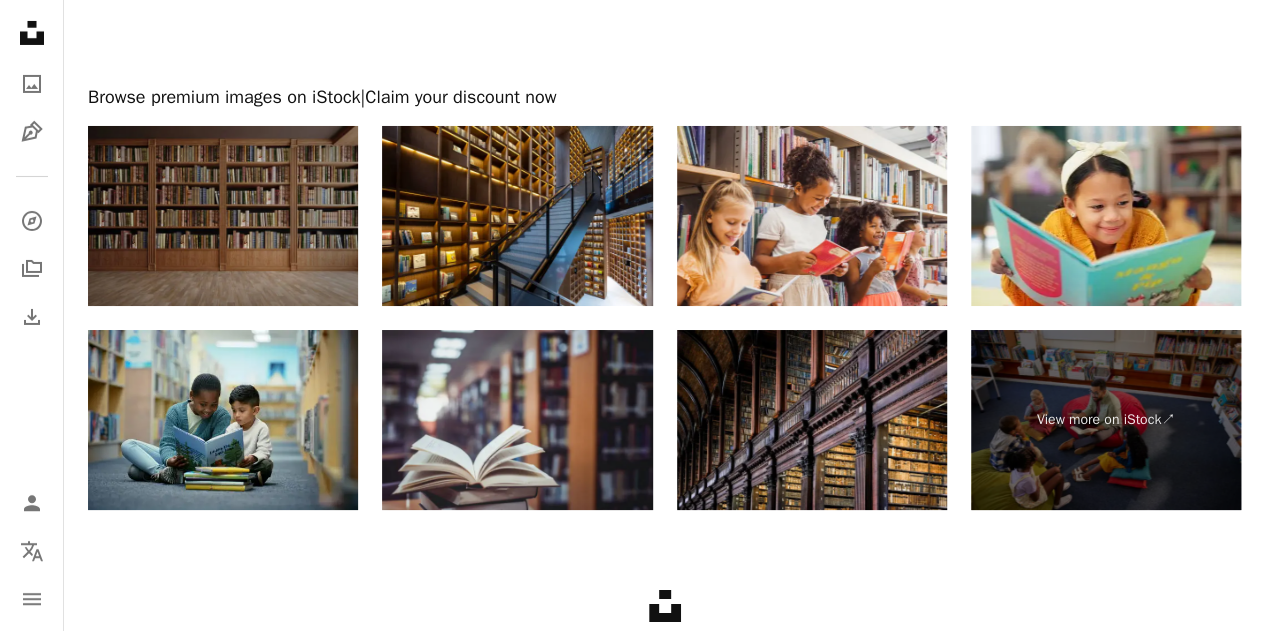 scroll, scrollTop: 3674, scrollLeft: 0, axis: vertical 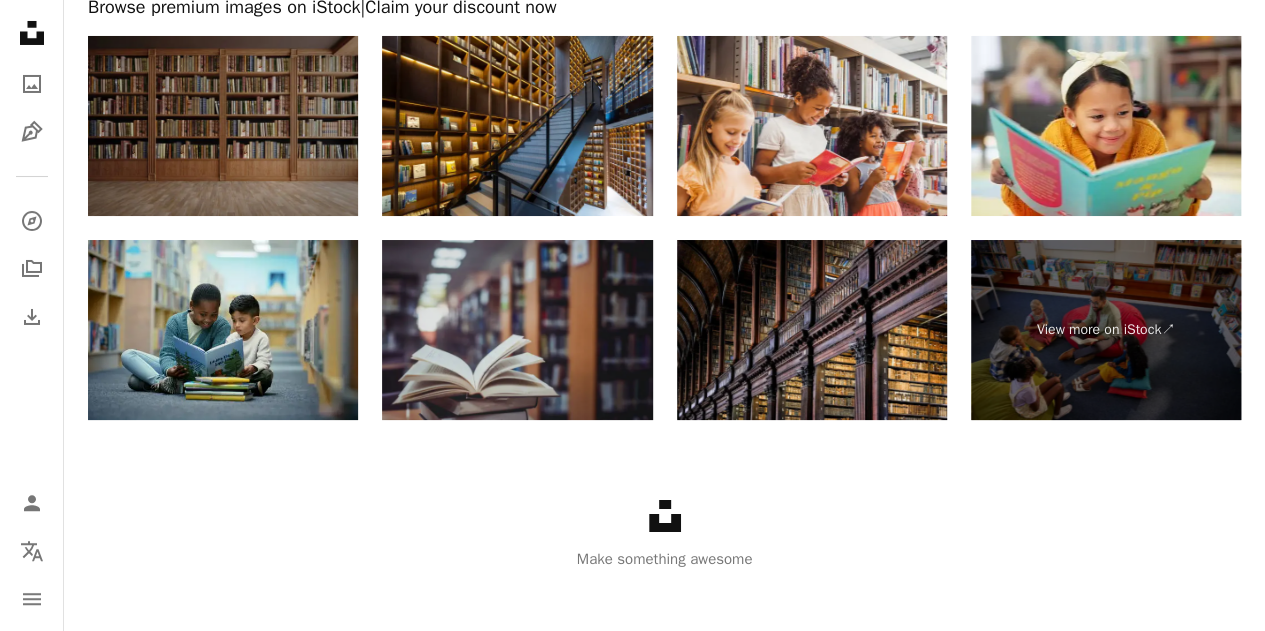 click at bounding box center (517, 330) 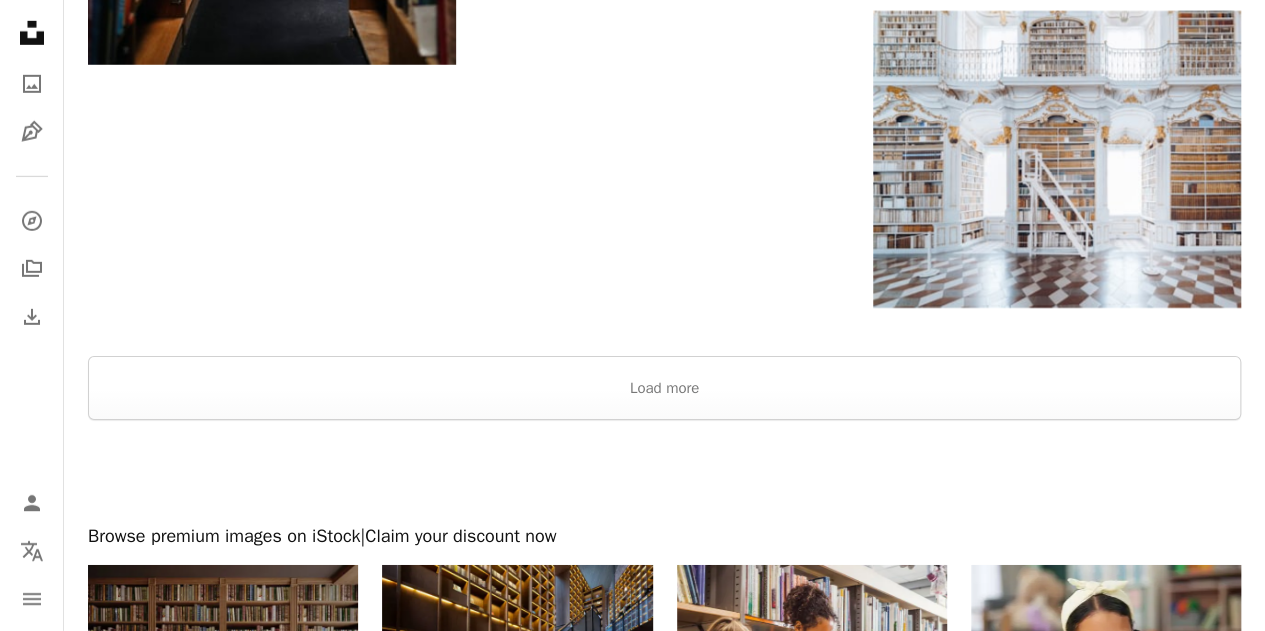 scroll, scrollTop: 3174, scrollLeft: 0, axis: vertical 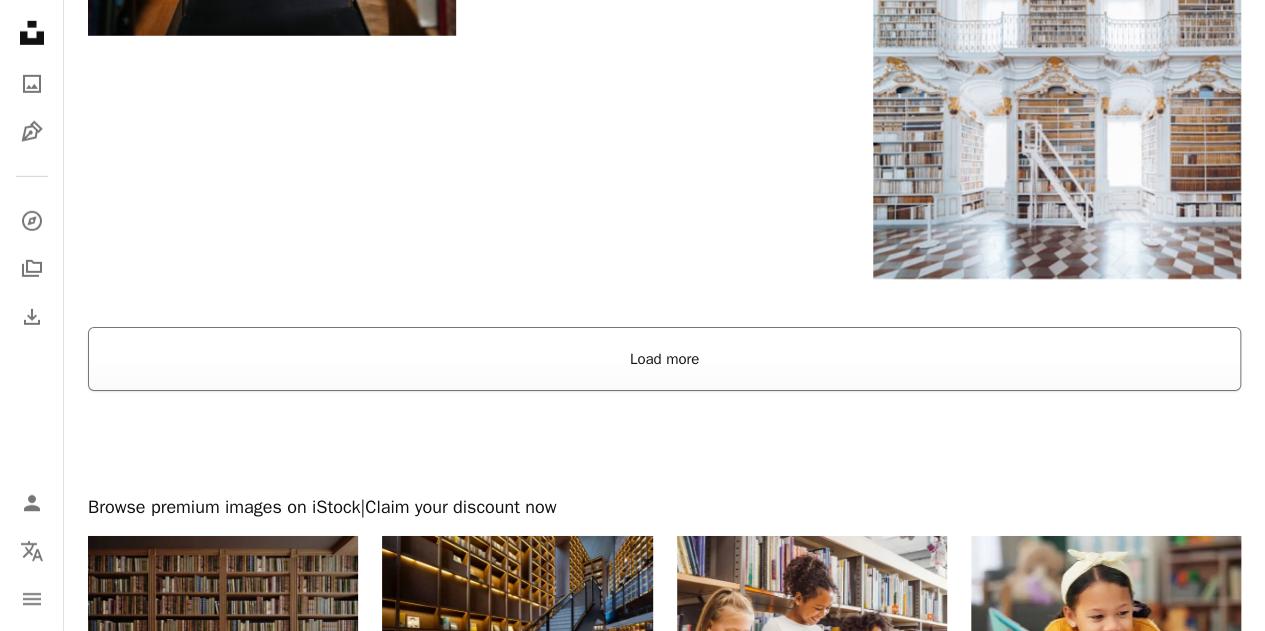 click on "Load more" at bounding box center (664, 359) 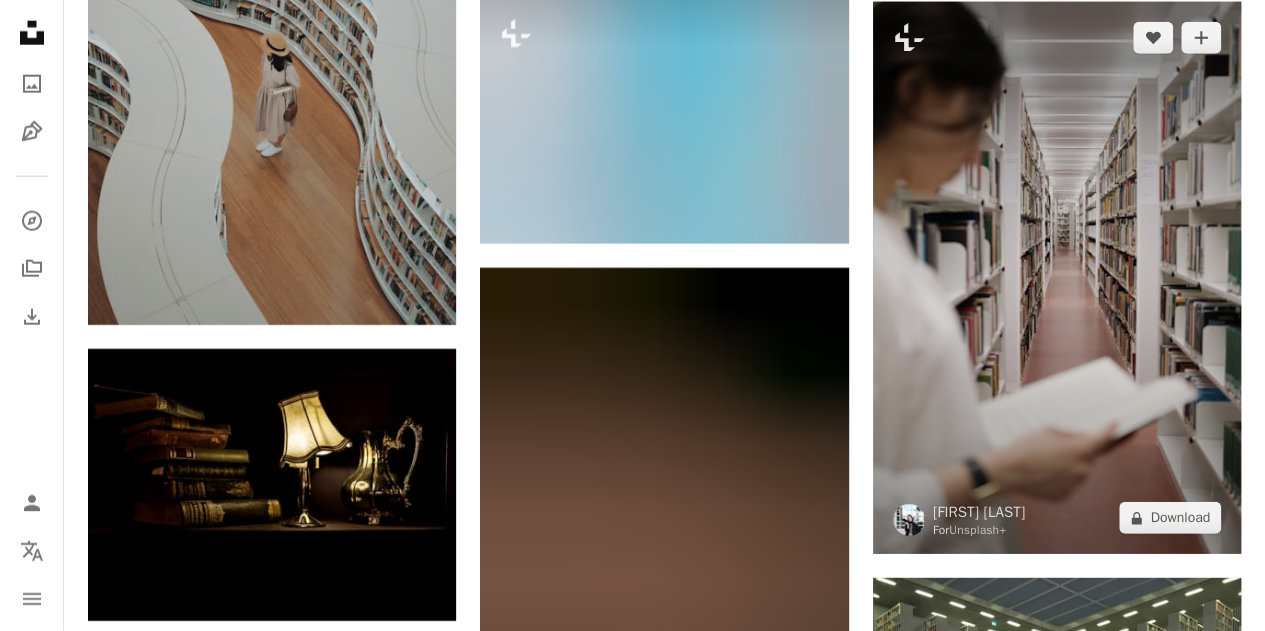 scroll, scrollTop: 6574, scrollLeft: 0, axis: vertical 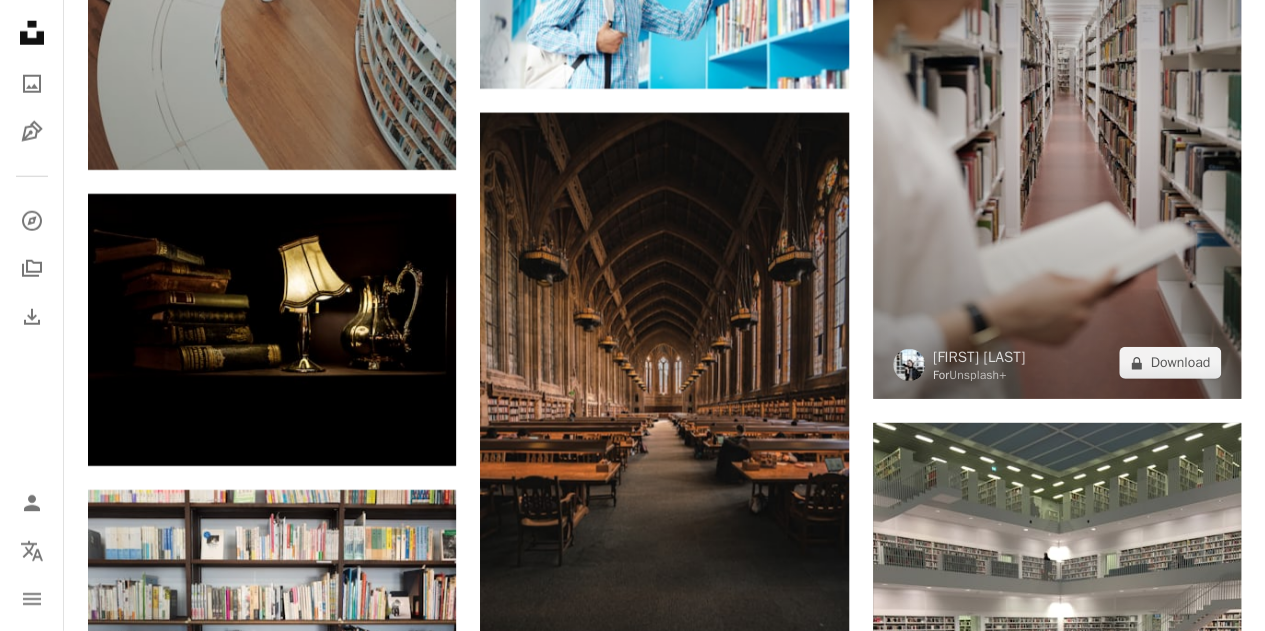 click at bounding box center [1057, 123] 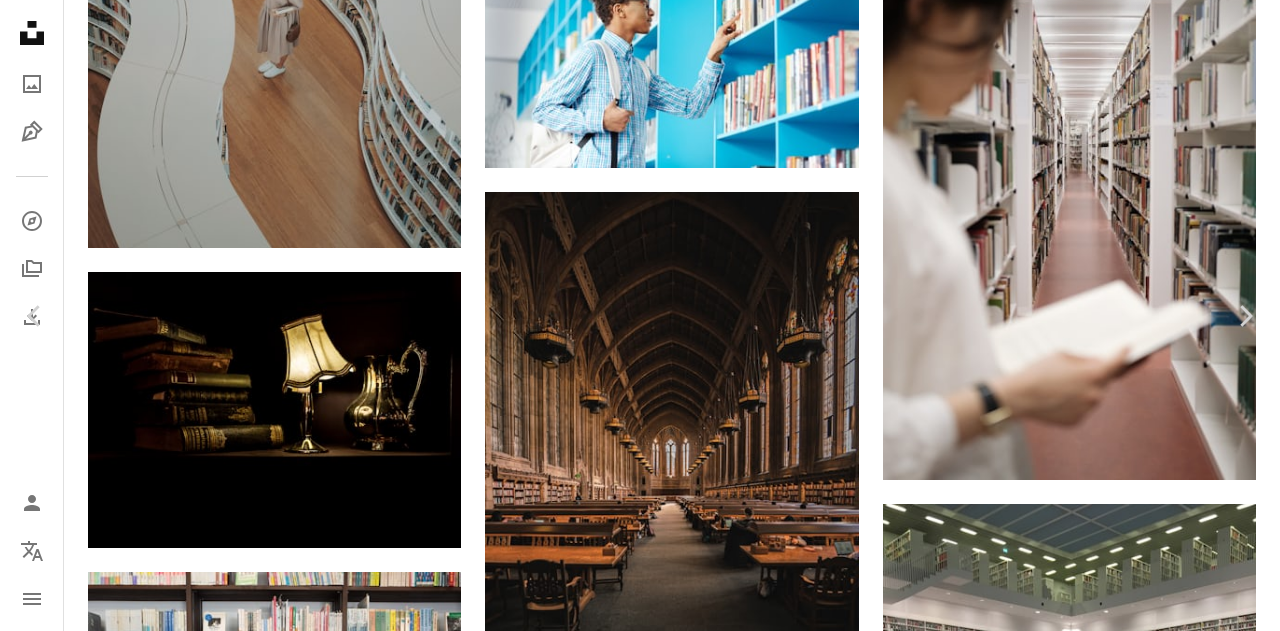 click on "An X shape" at bounding box center [20, 20] 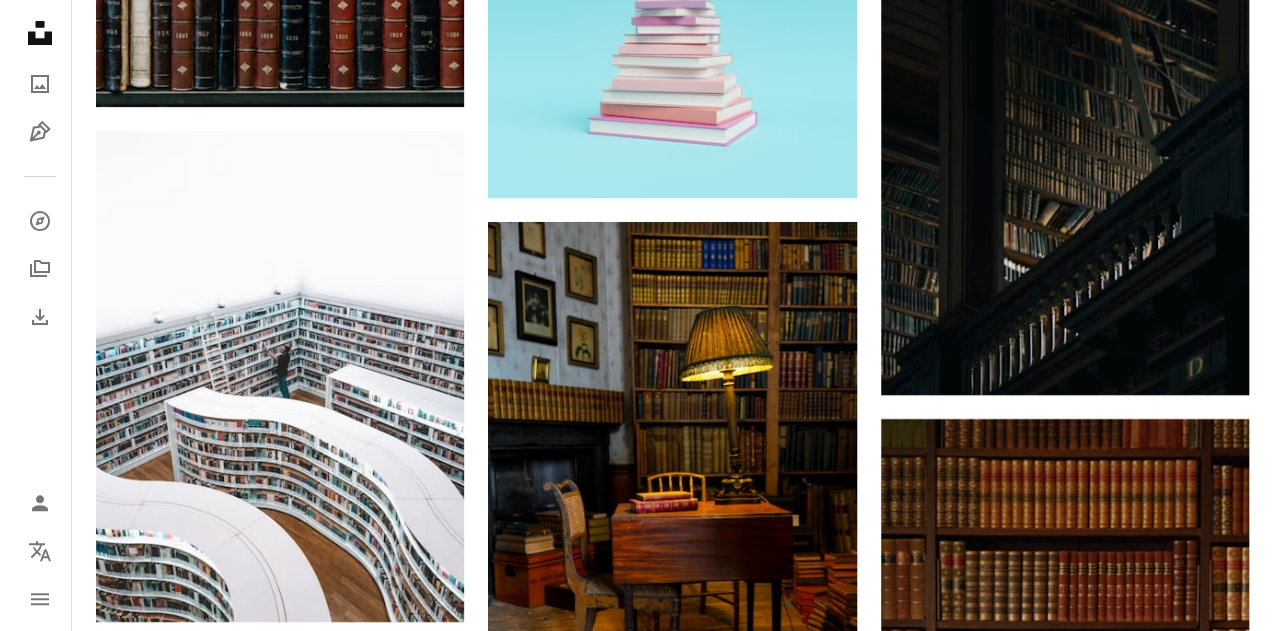 scroll, scrollTop: 11274, scrollLeft: 0, axis: vertical 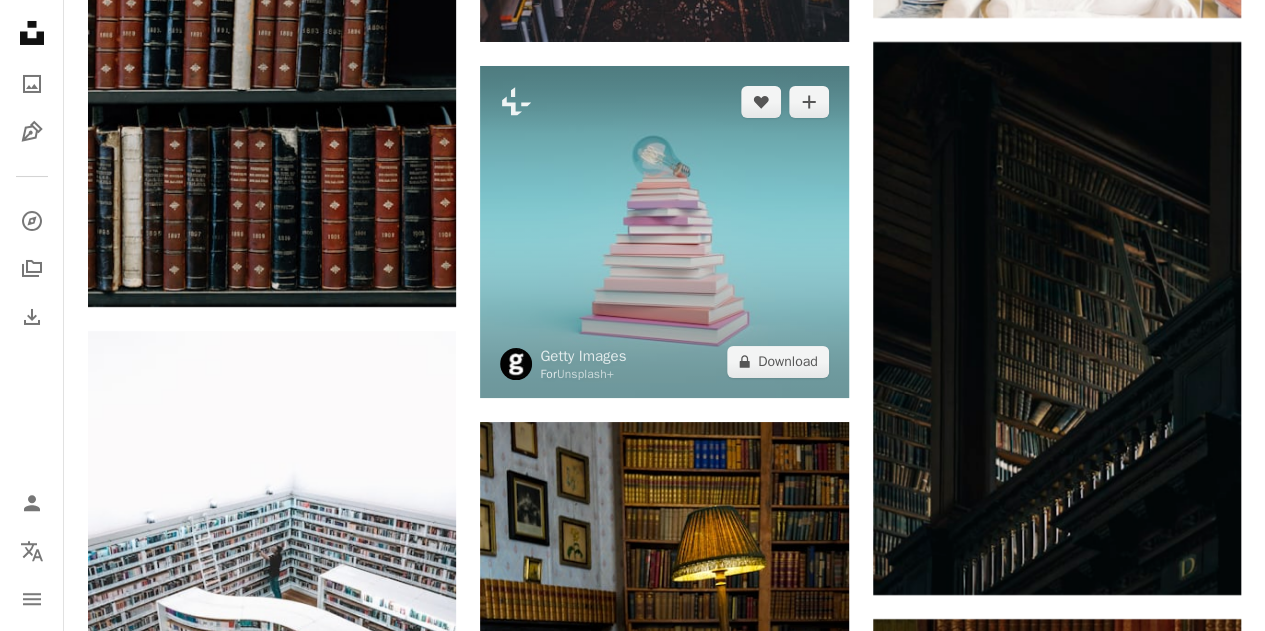 click at bounding box center [664, 231] 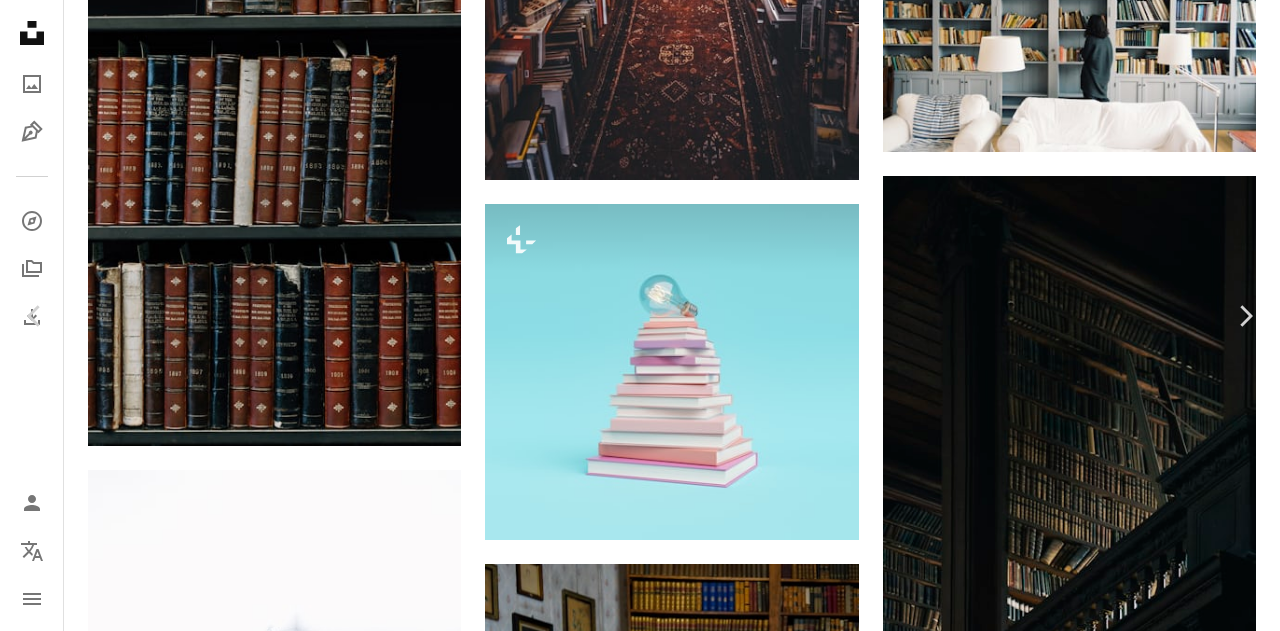 scroll, scrollTop: 100, scrollLeft: 0, axis: vertical 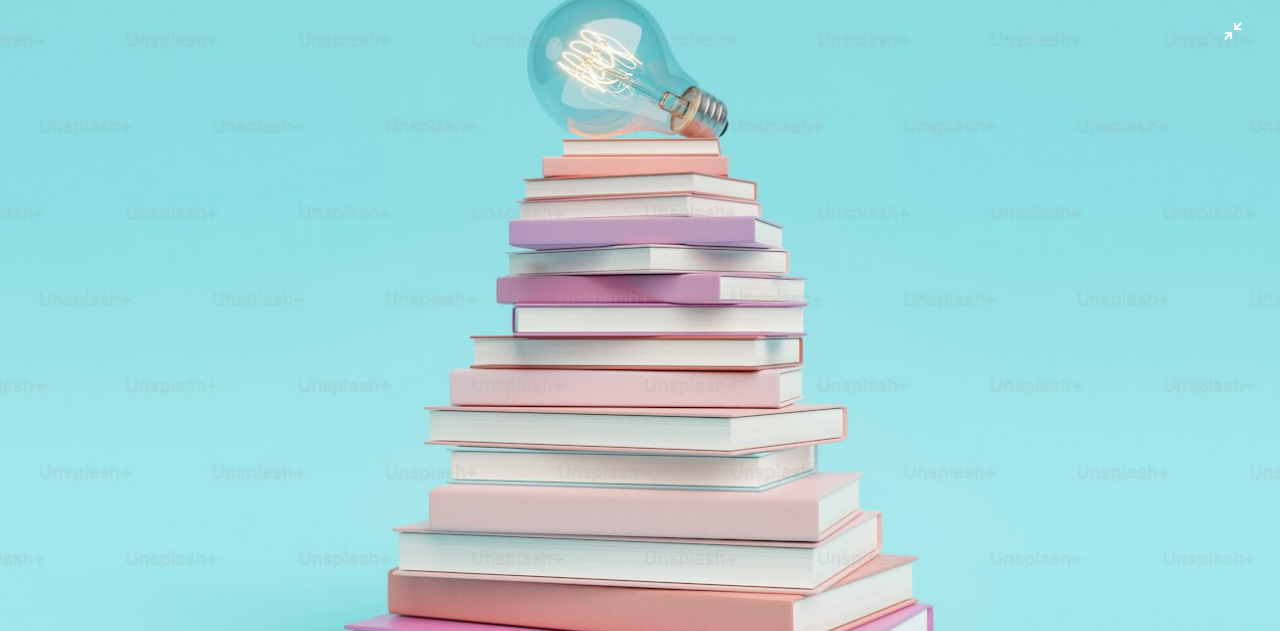 click at bounding box center (640, 328) 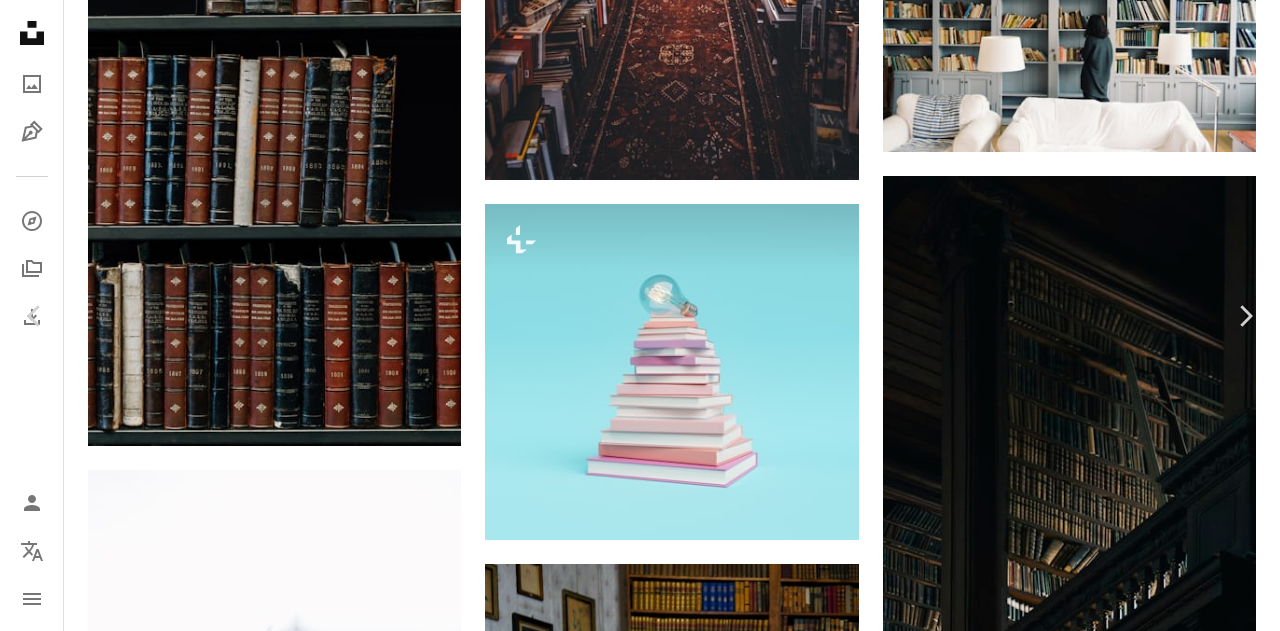 scroll, scrollTop: 88, scrollLeft: 0, axis: vertical 